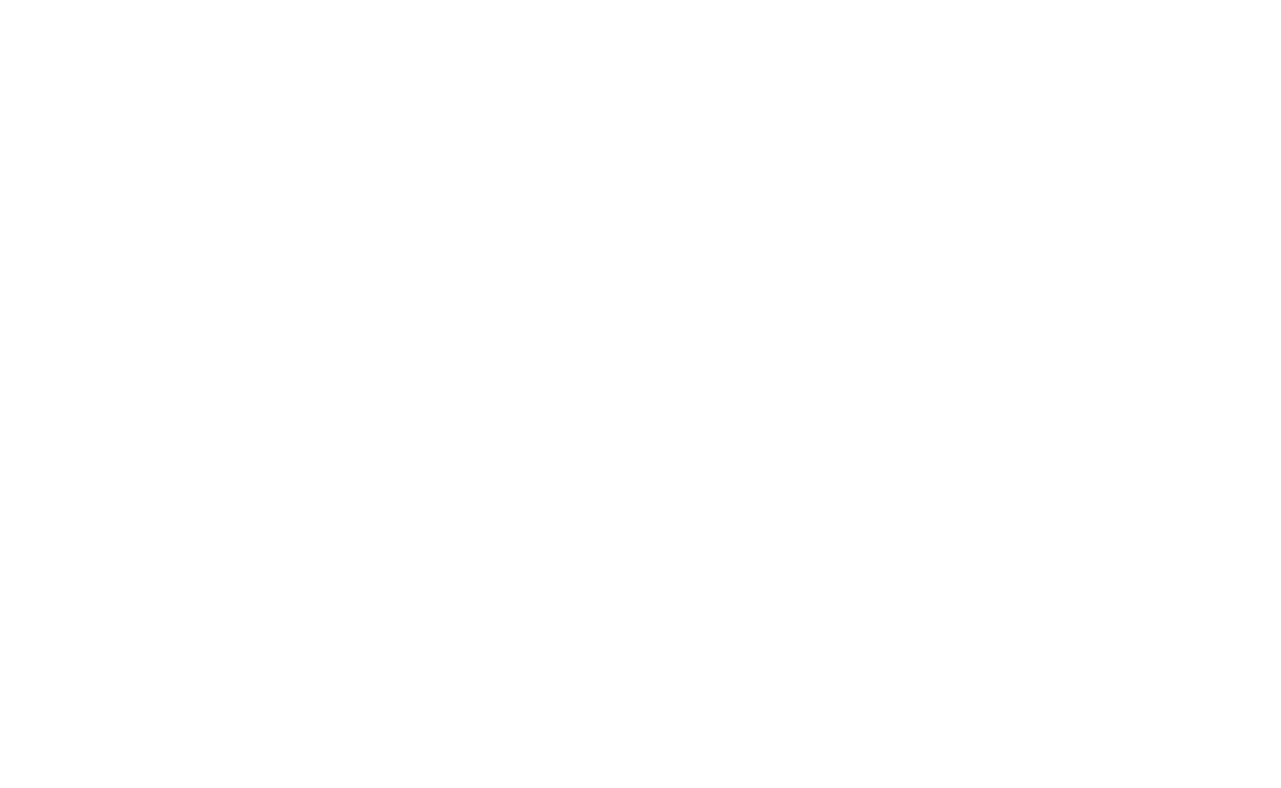 scroll, scrollTop: 0, scrollLeft: 0, axis: both 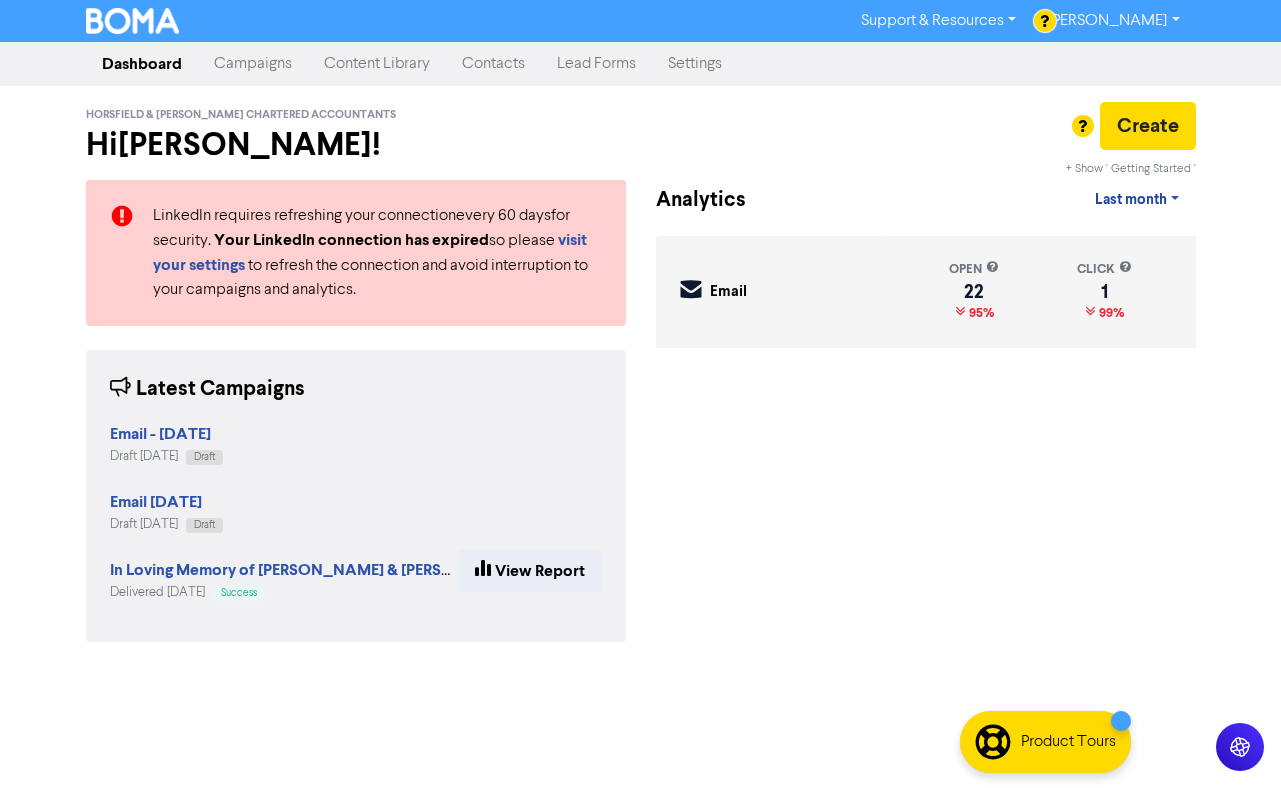click on "[PERSON_NAME]" at bounding box center (1113, 21) 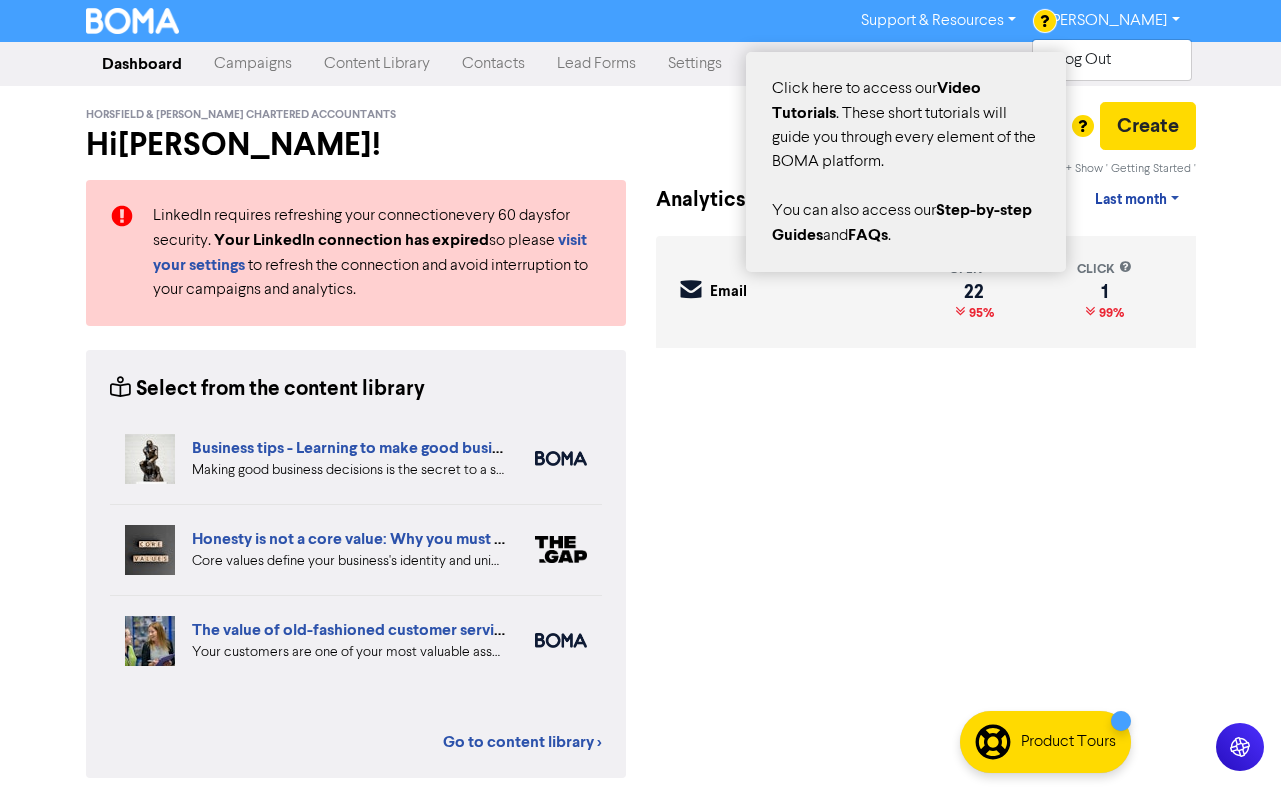 click at bounding box center (640, 394) 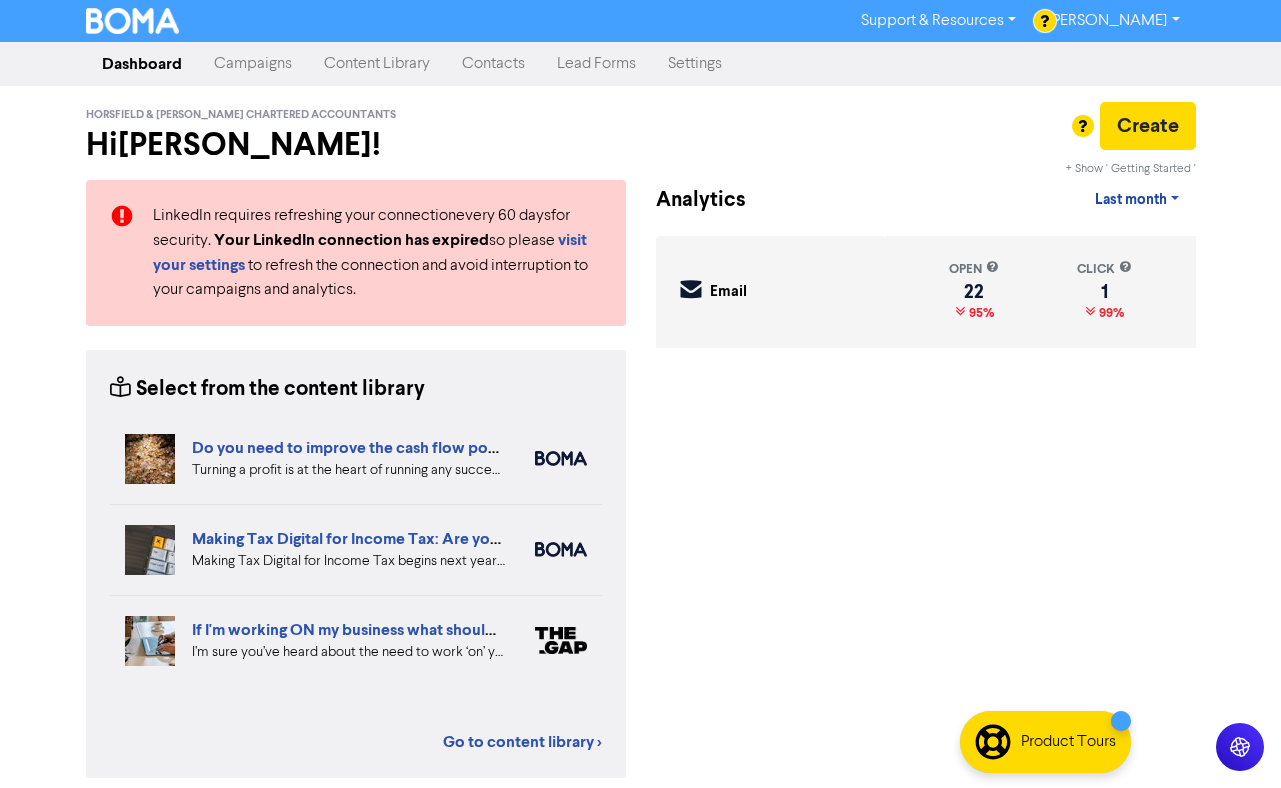 click on "Contacts" at bounding box center (493, 64) 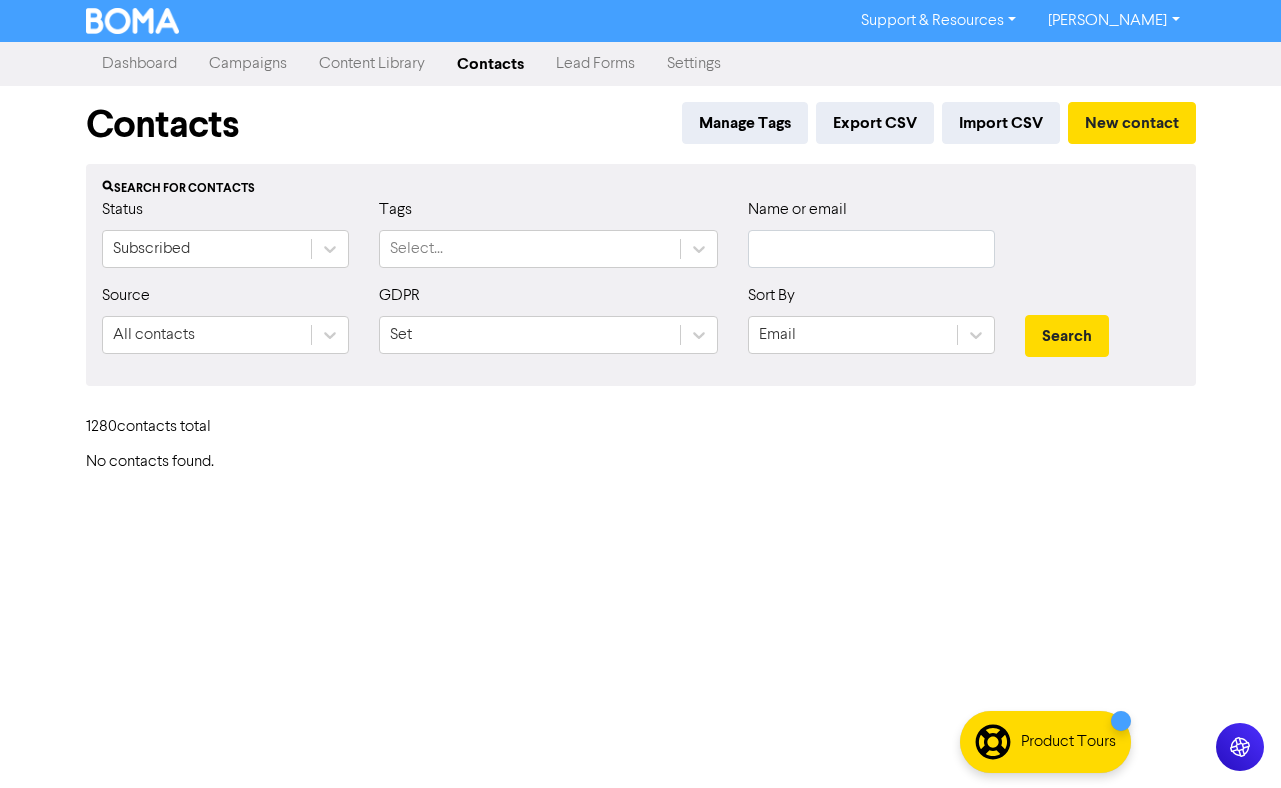 type 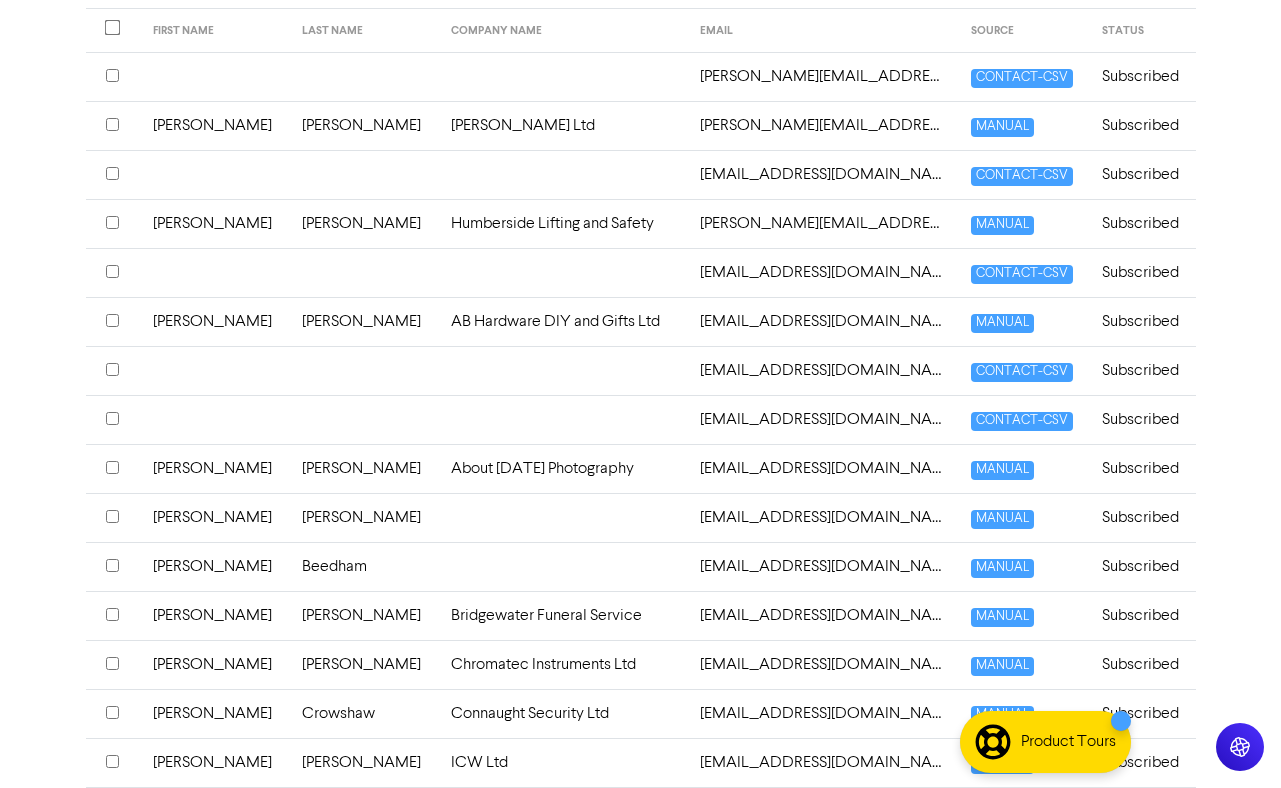 scroll, scrollTop: 0, scrollLeft: 0, axis: both 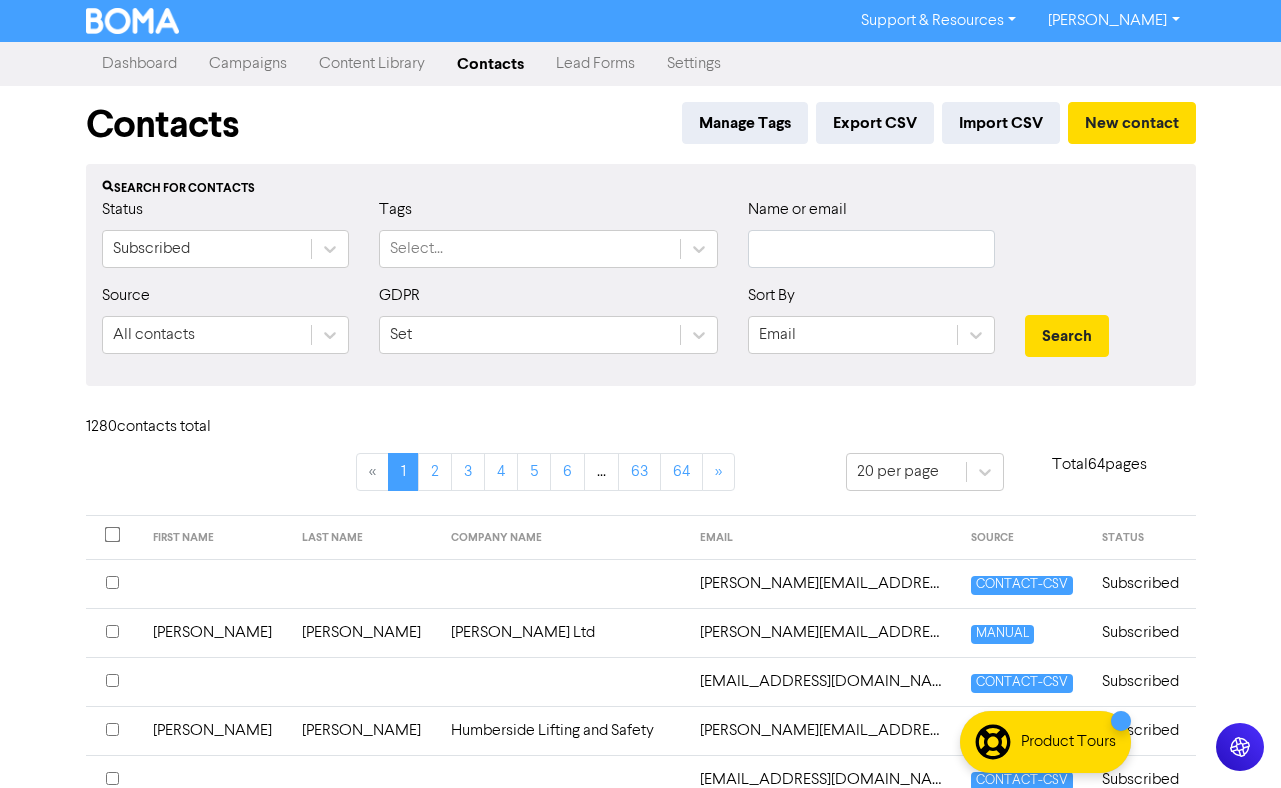 click on "Lead Forms" at bounding box center [595, 64] 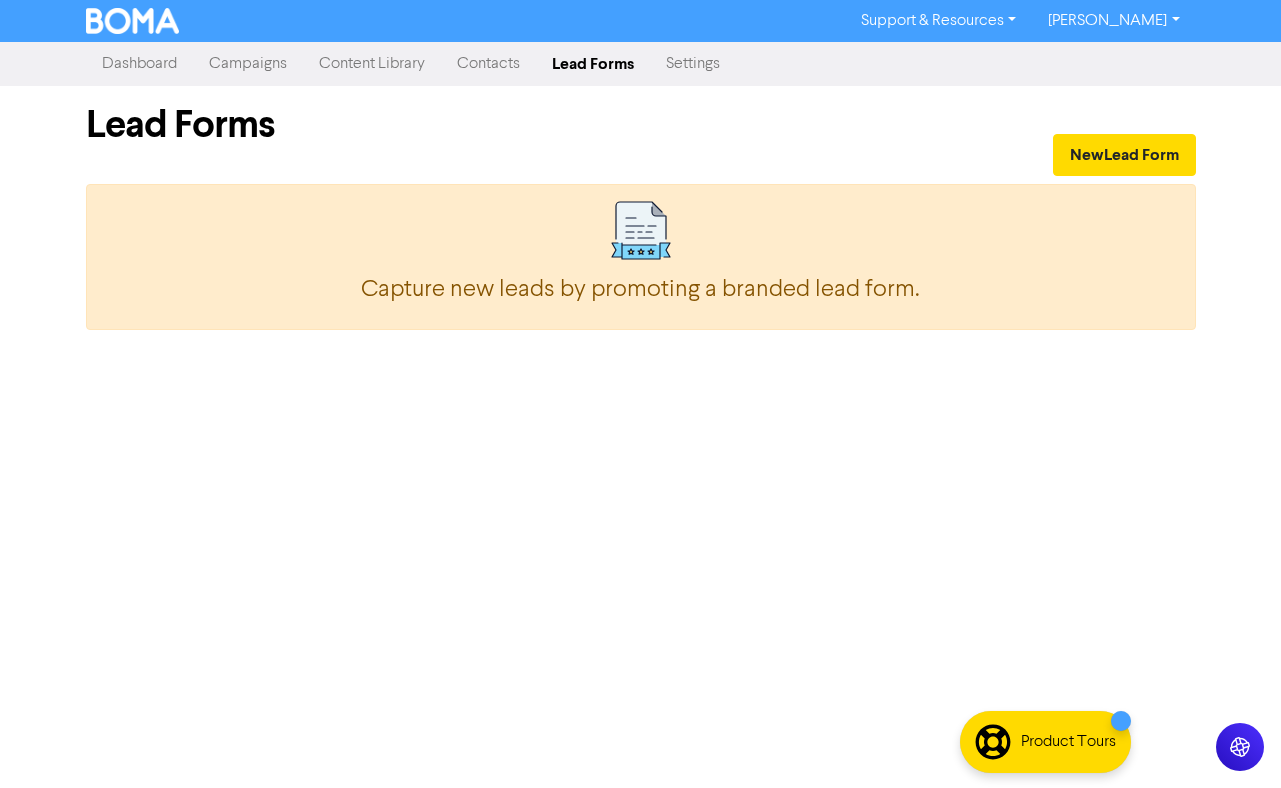 click on "Settings" at bounding box center (693, 64) 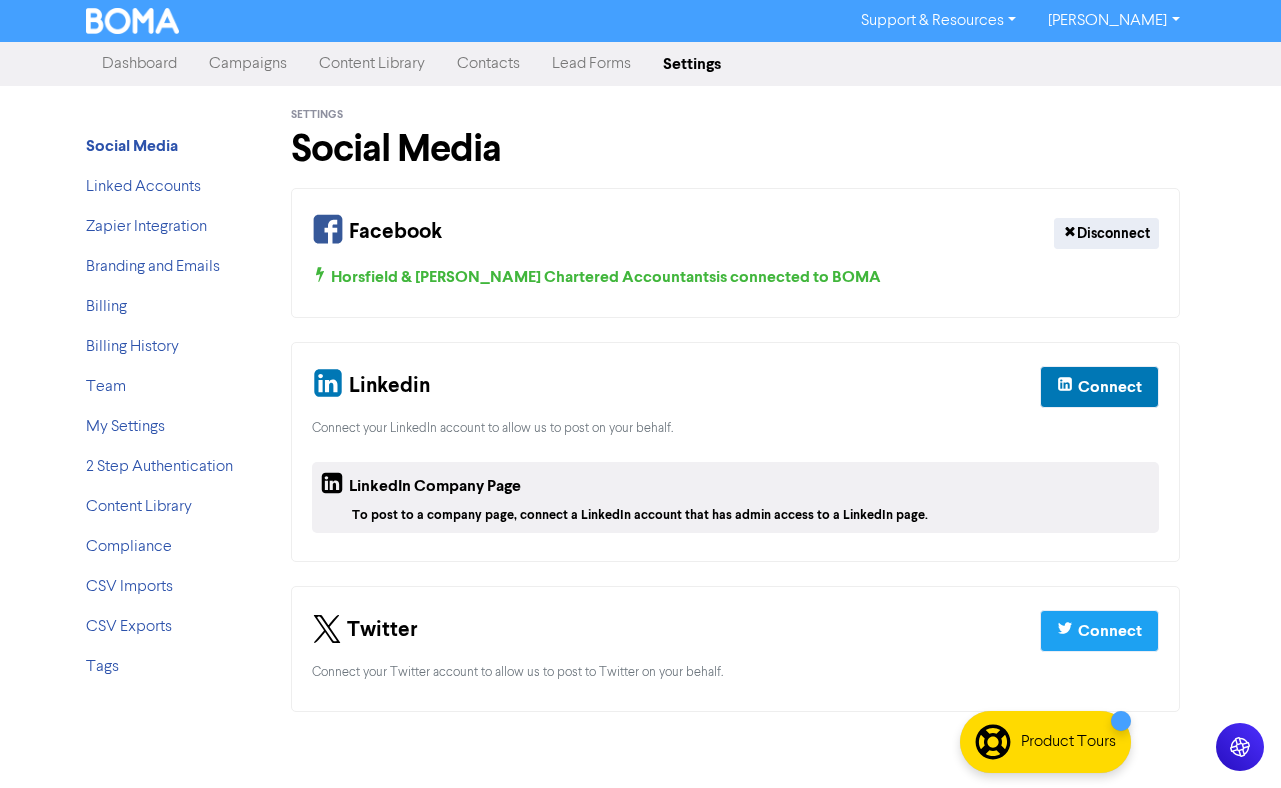 click on "Contacts" at bounding box center (488, 64) 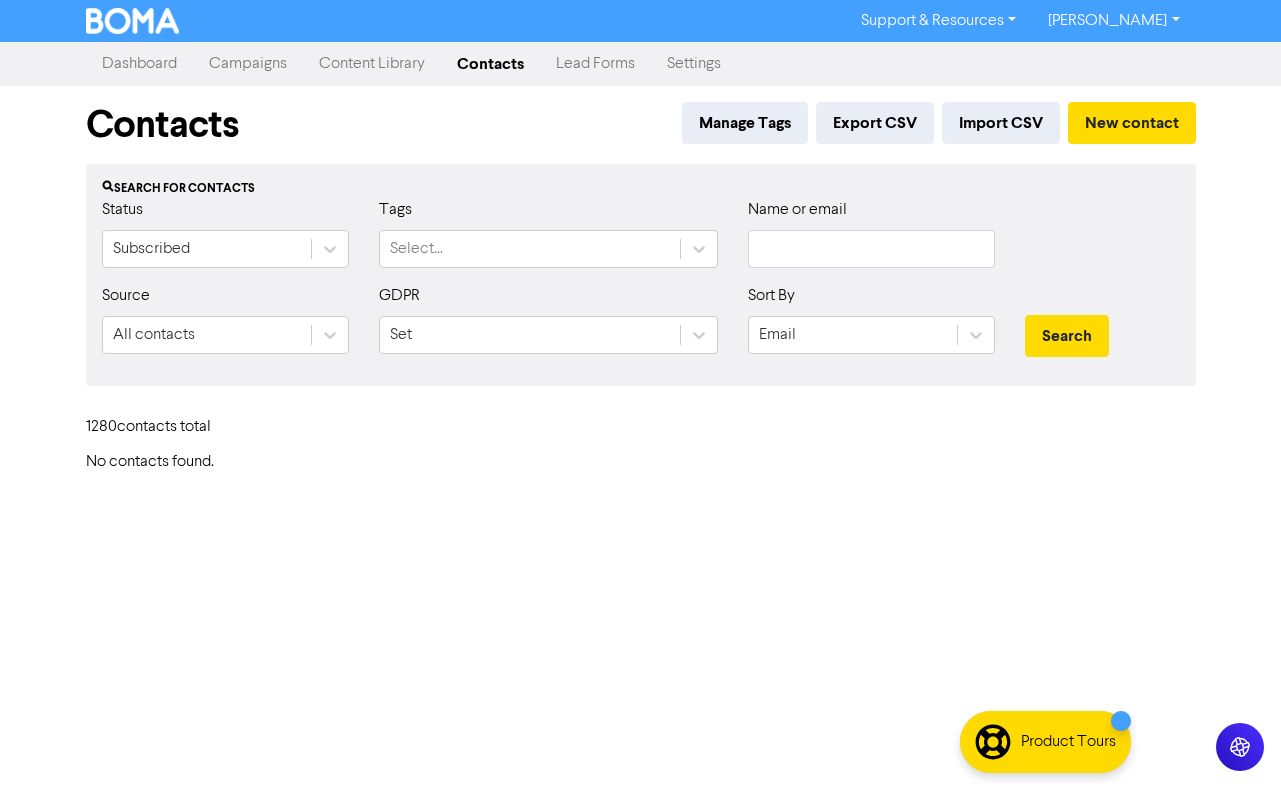 type 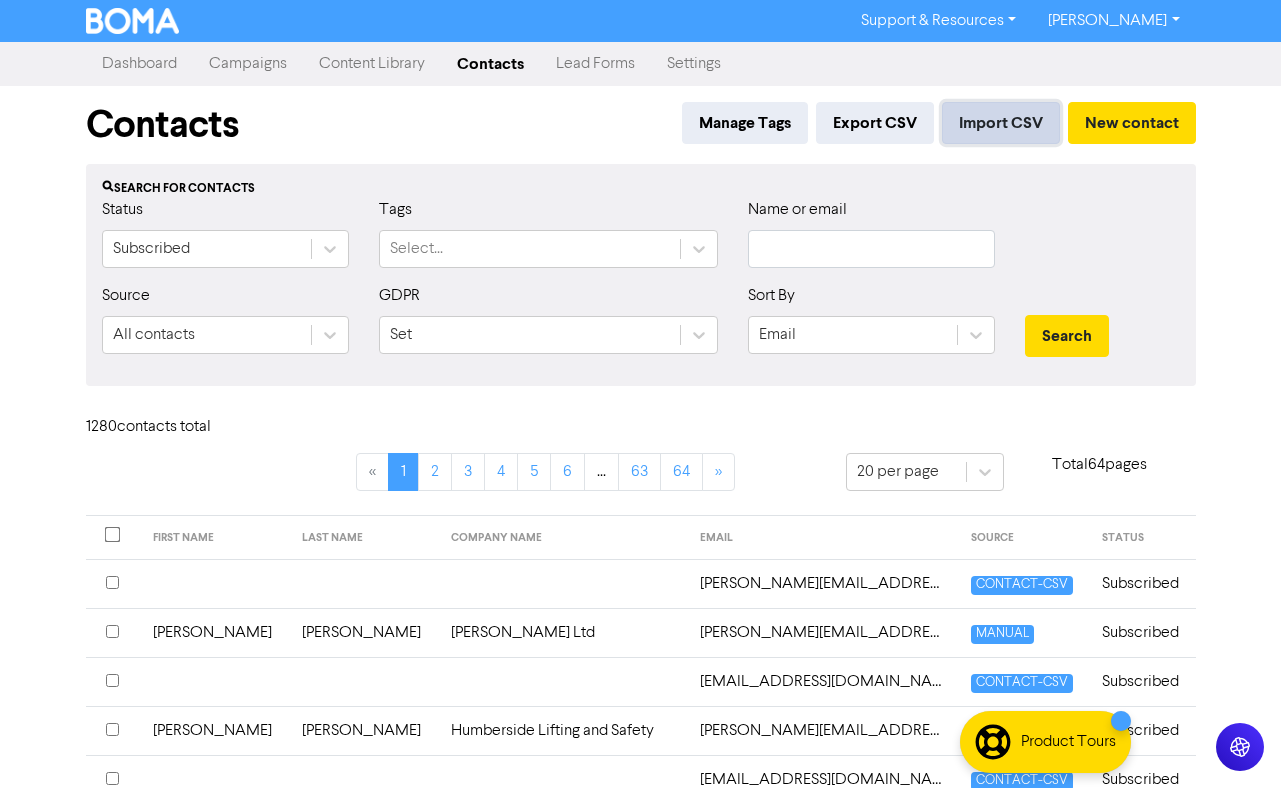 click on "Import CSV" at bounding box center (1001, 123) 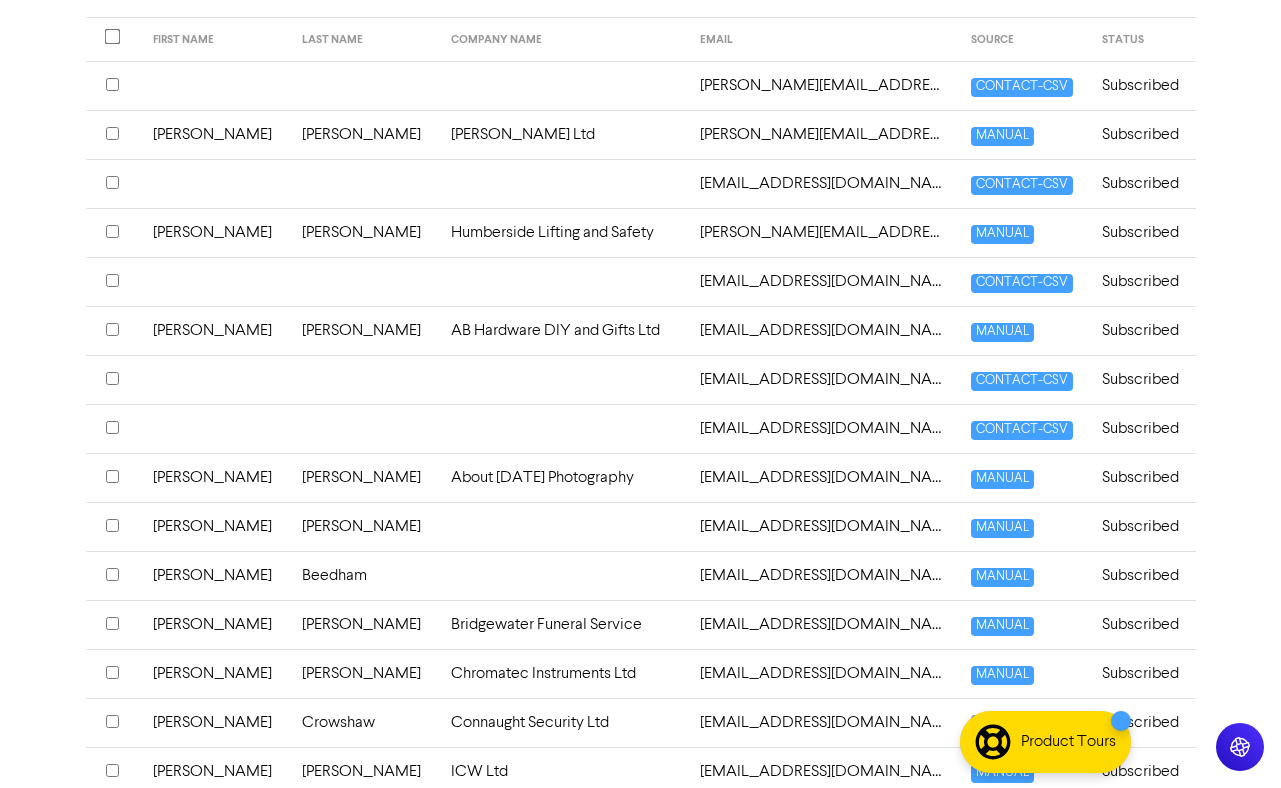 scroll, scrollTop: 682, scrollLeft: 0, axis: vertical 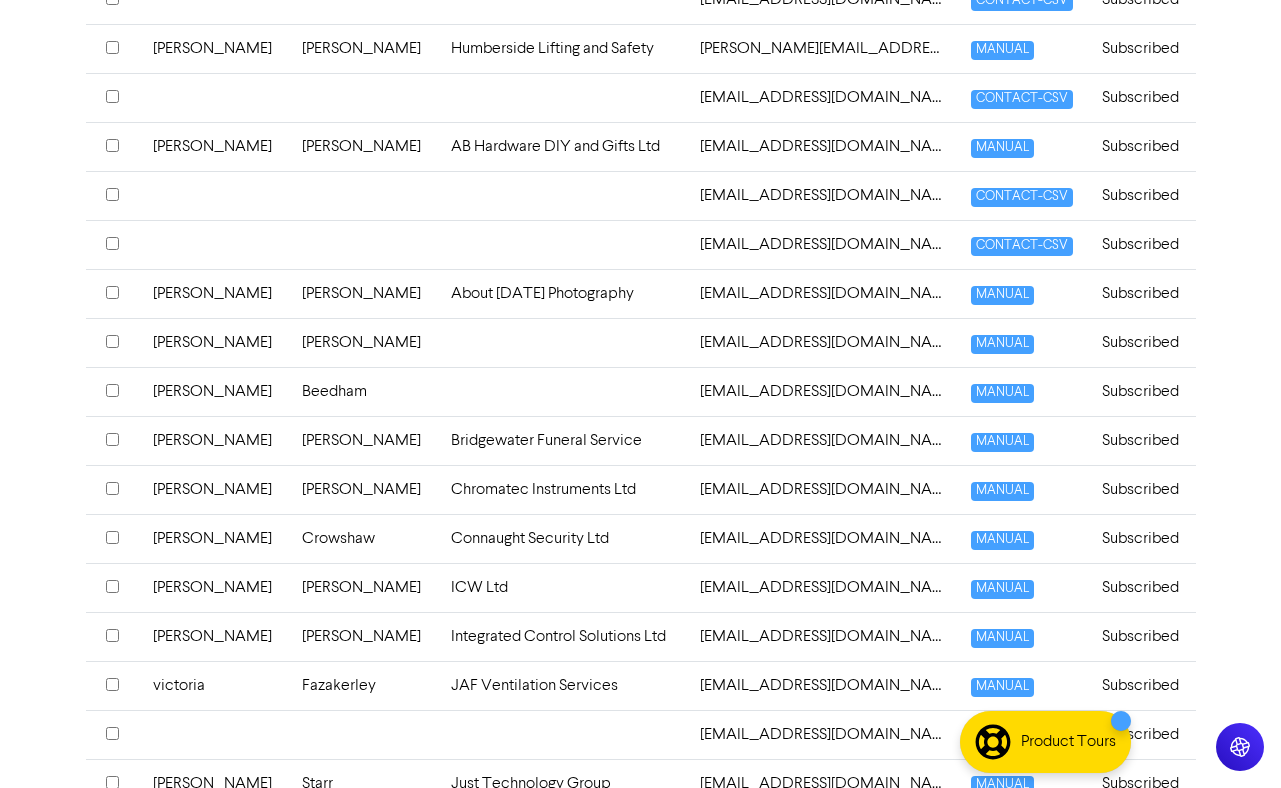 type 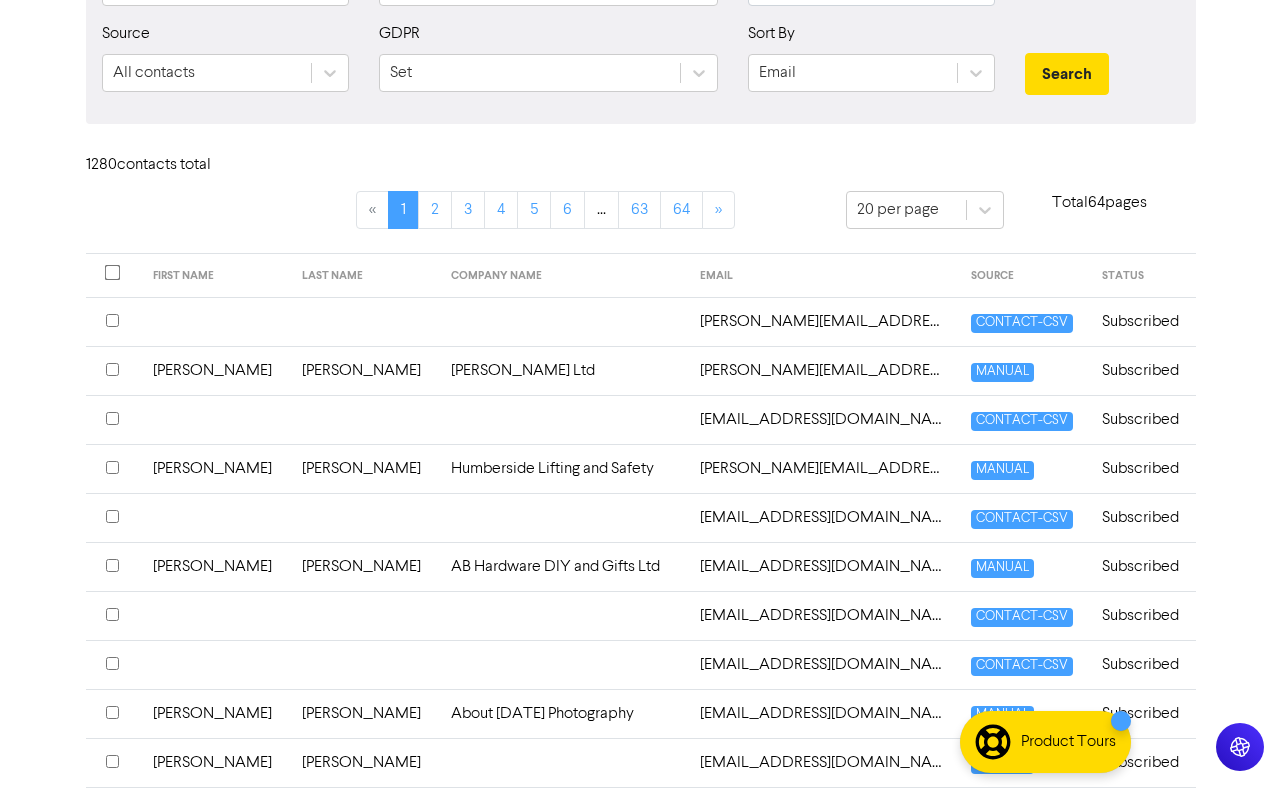 scroll, scrollTop: 0, scrollLeft: 0, axis: both 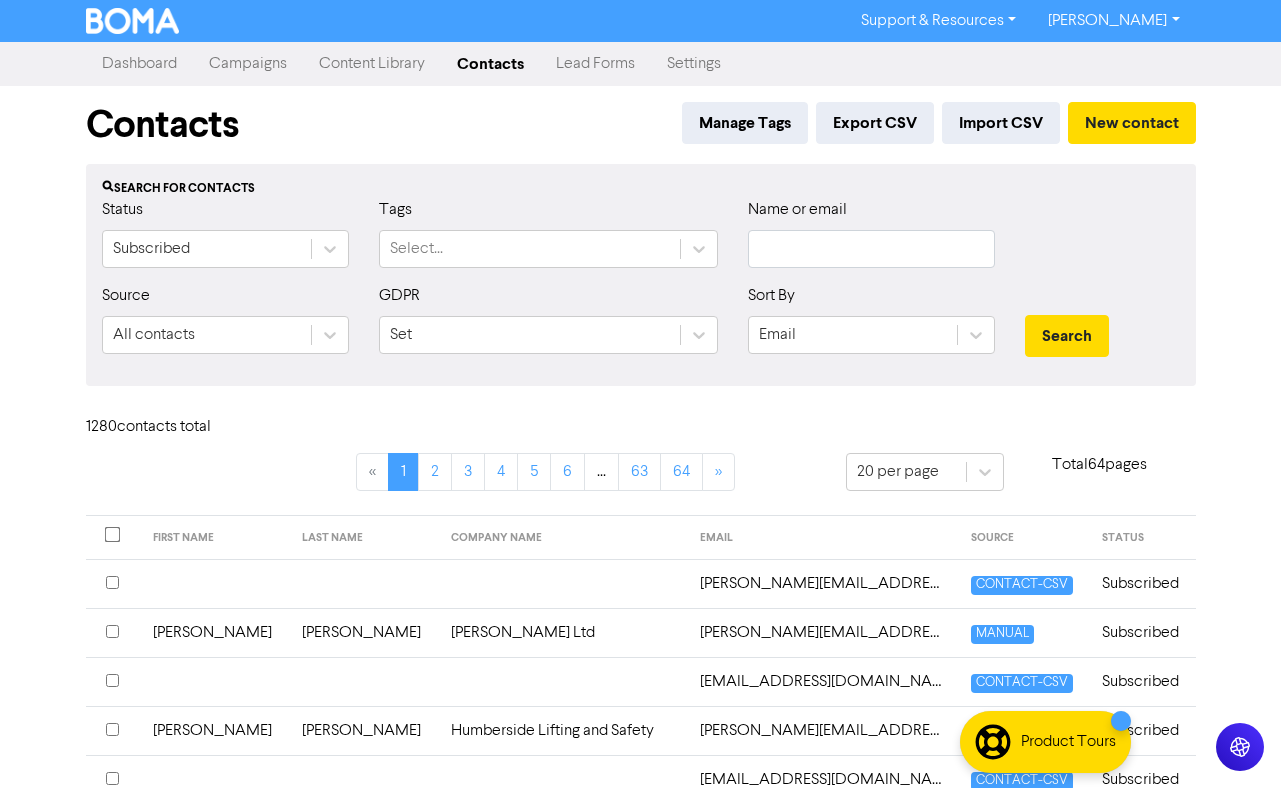 click on "Search for contacts Status Subscribed Tags Select... Name or email    Source All contacts GDPR Set Sort By Email Search" at bounding box center (641, 275) 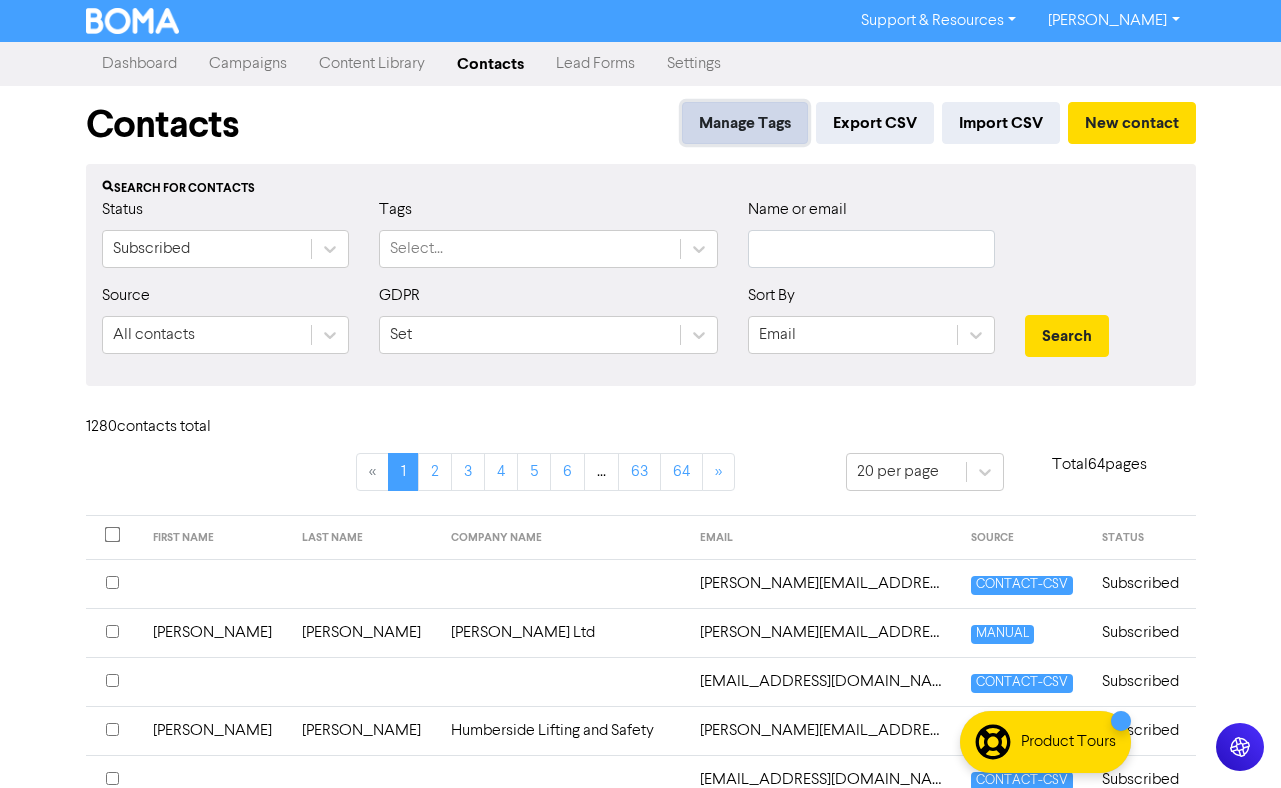 click on "Manage Tags" at bounding box center (745, 123) 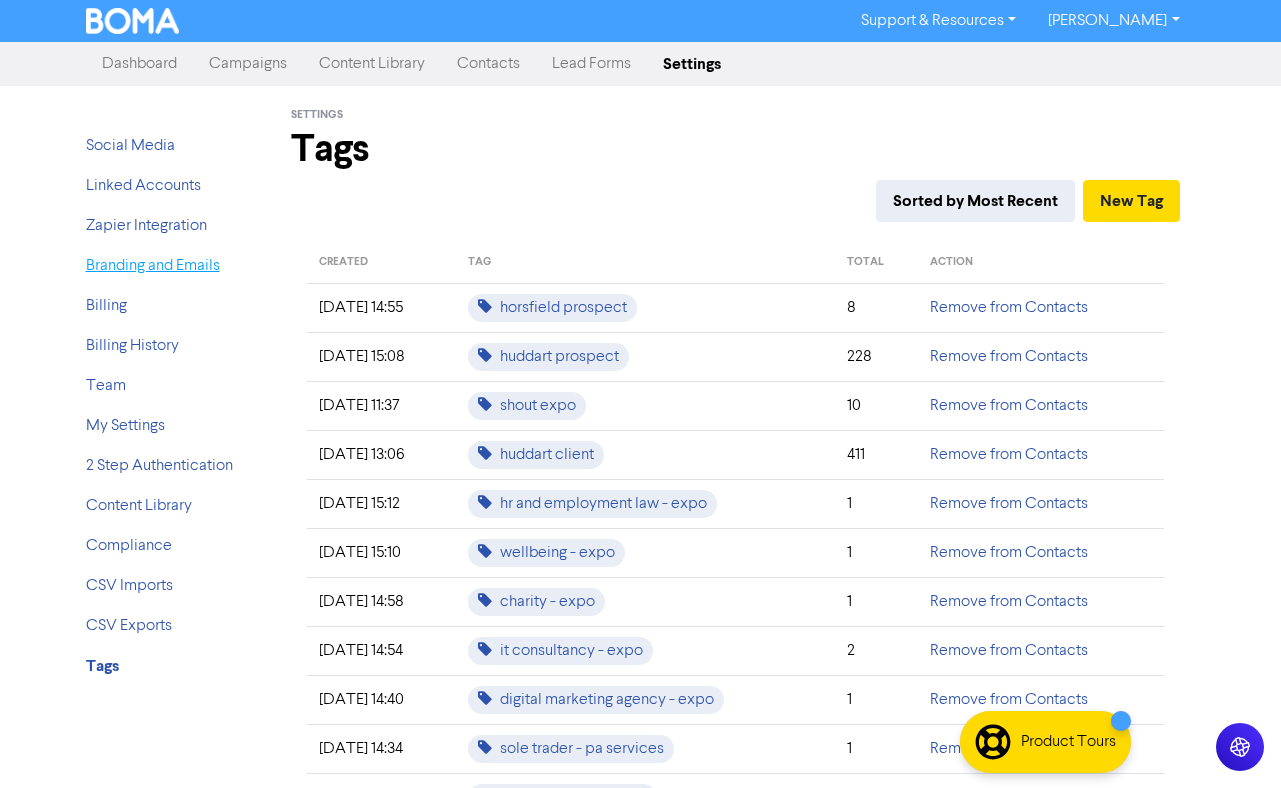 click on "Branding and Emails" at bounding box center [153, 266] 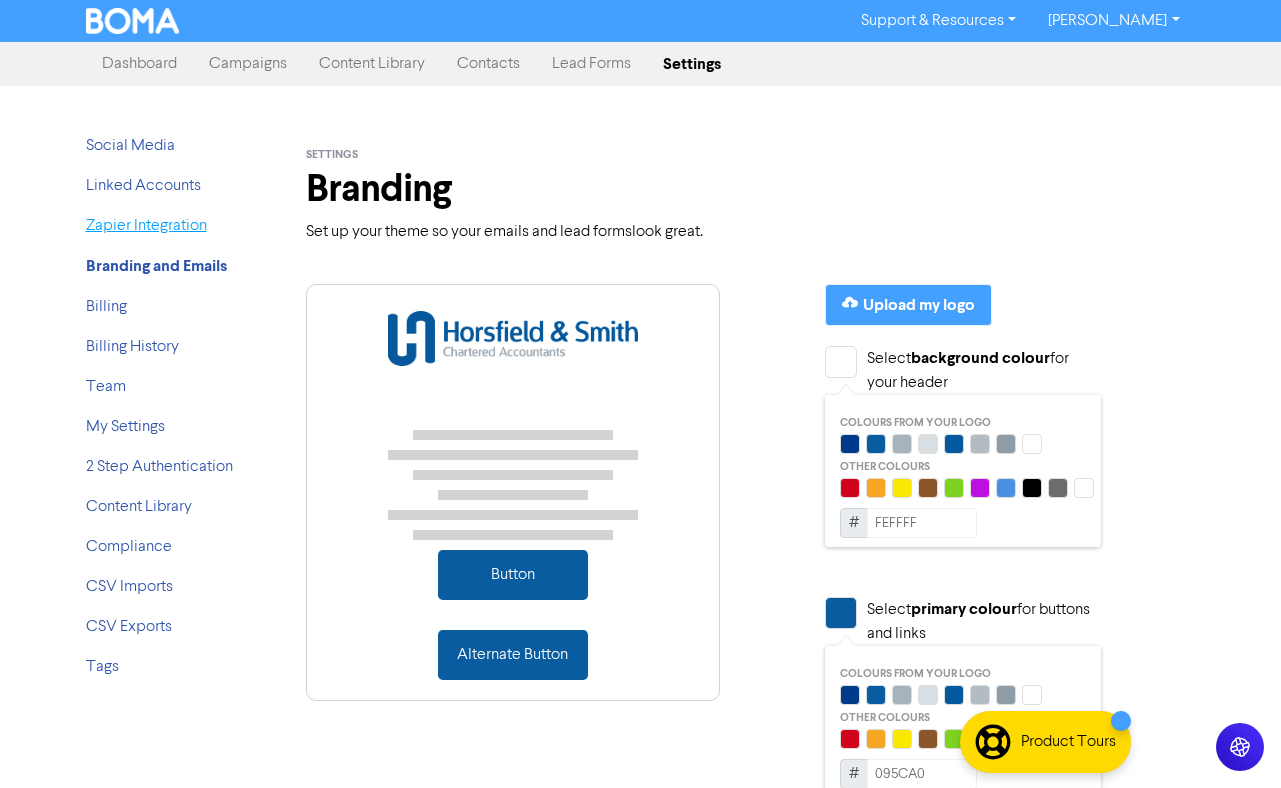 click on "Zapier Integration" at bounding box center (146, 226) 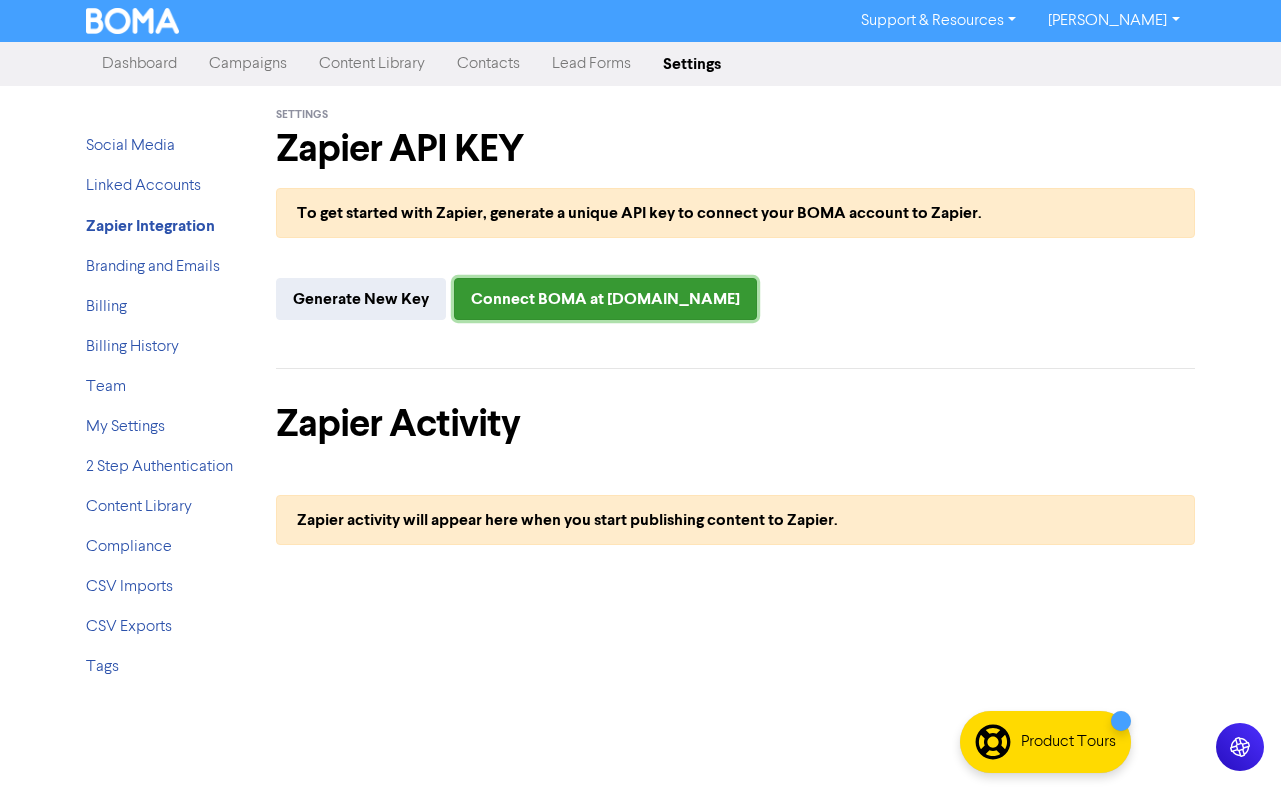 click on "Connect BOMA at [DOMAIN_NAME]" at bounding box center (605, 299) 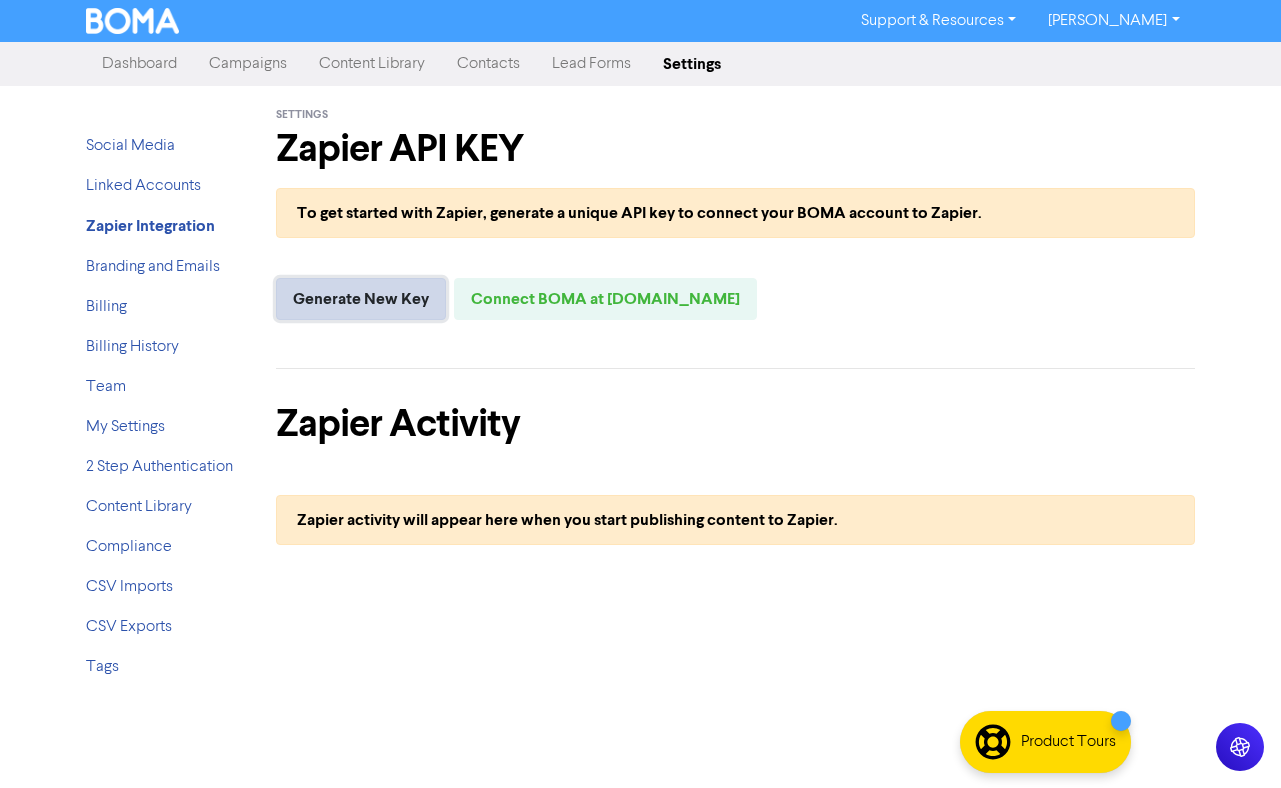 click on "Generate New Key" at bounding box center [361, 299] 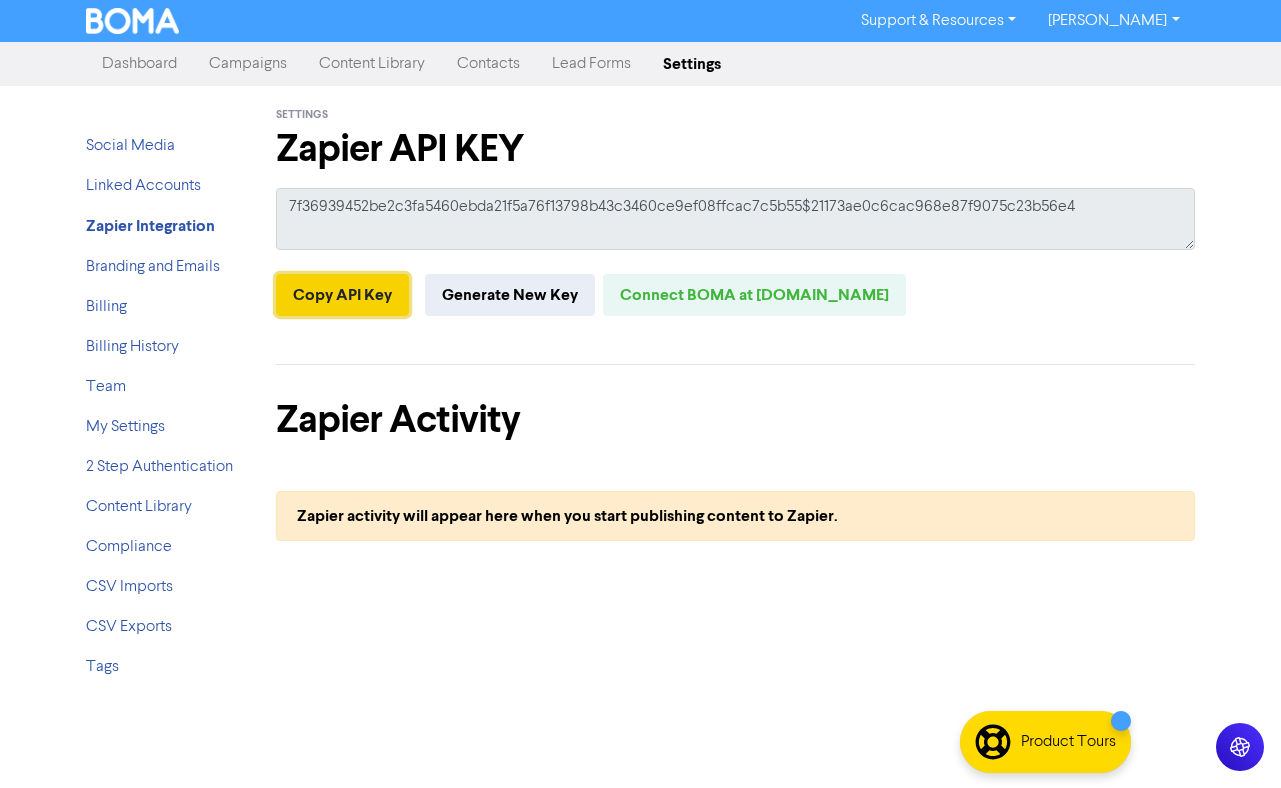 click on "Copy API Key" at bounding box center [342, 295] 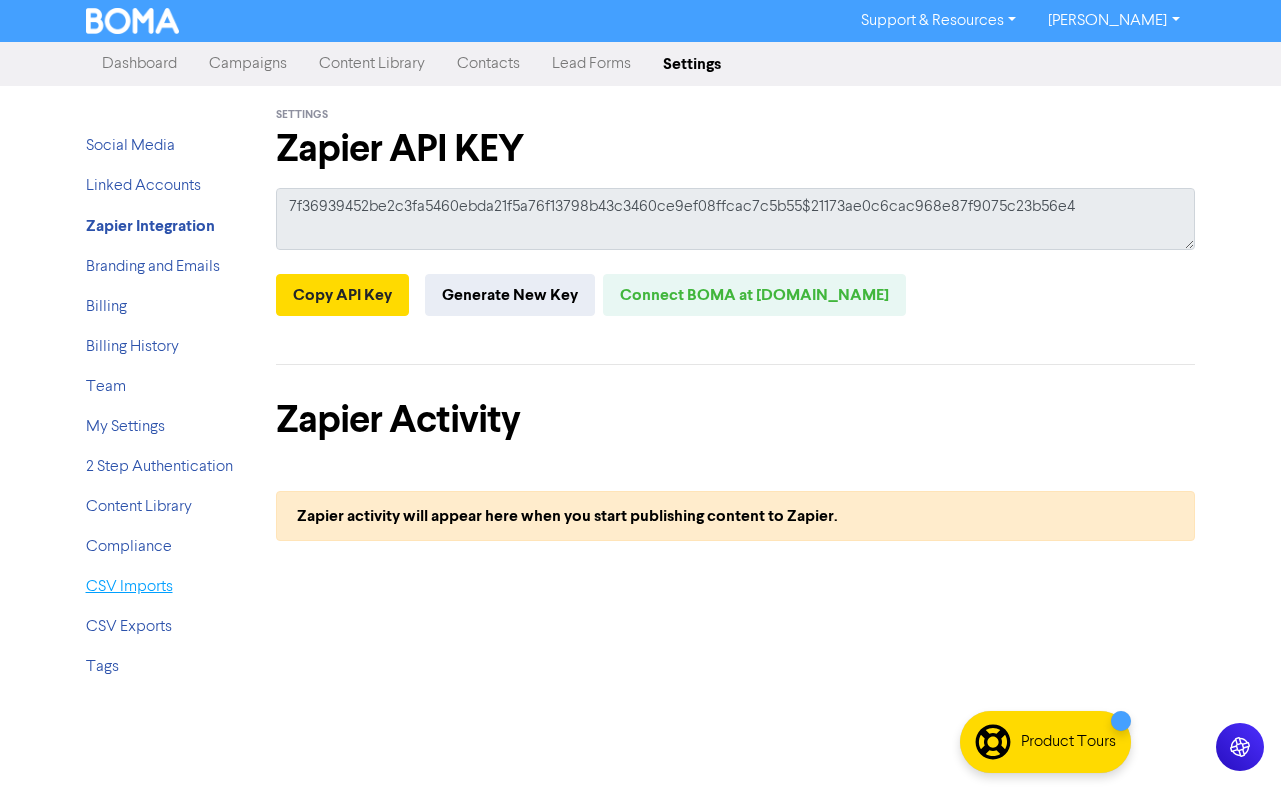 click on "CSV Imports" at bounding box center [129, 587] 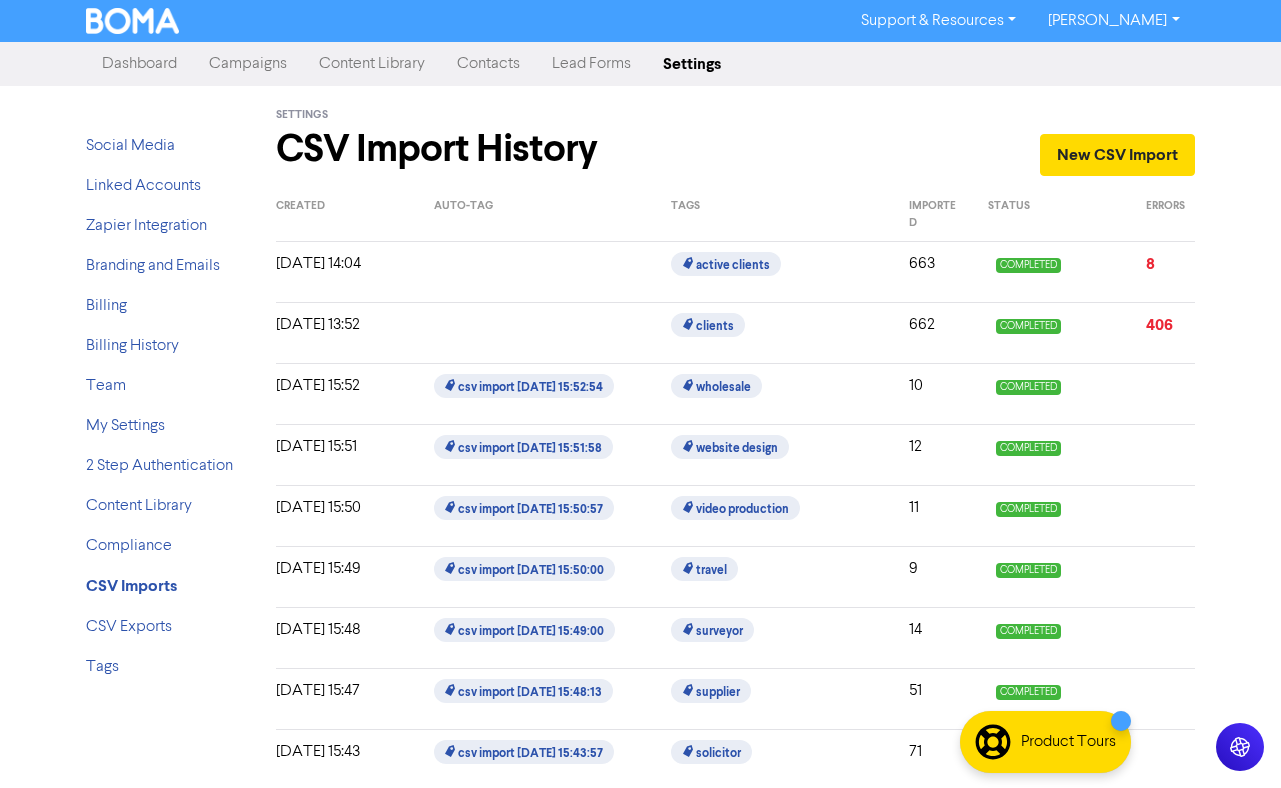 click on "Contacts" at bounding box center [488, 64] 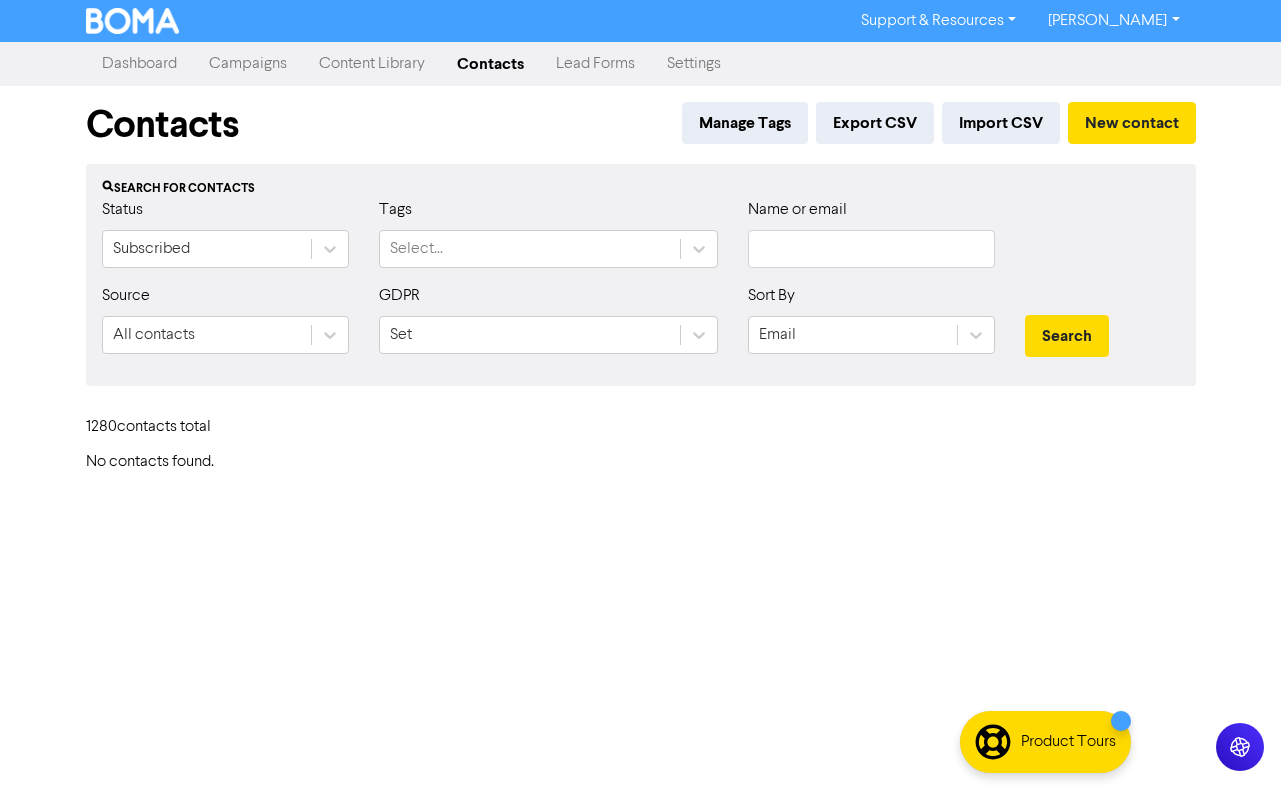 type 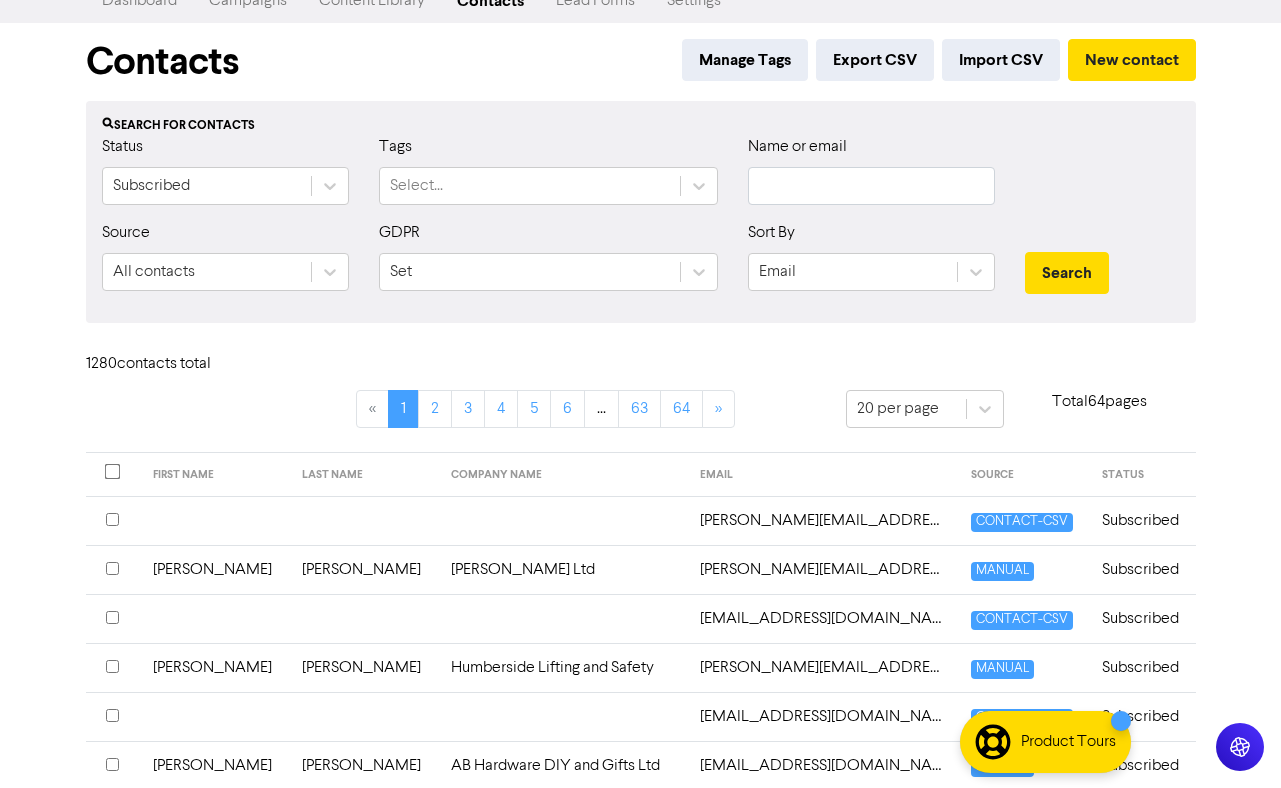 scroll, scrollTop: 152, scrollLeft: 0, axis: vertical 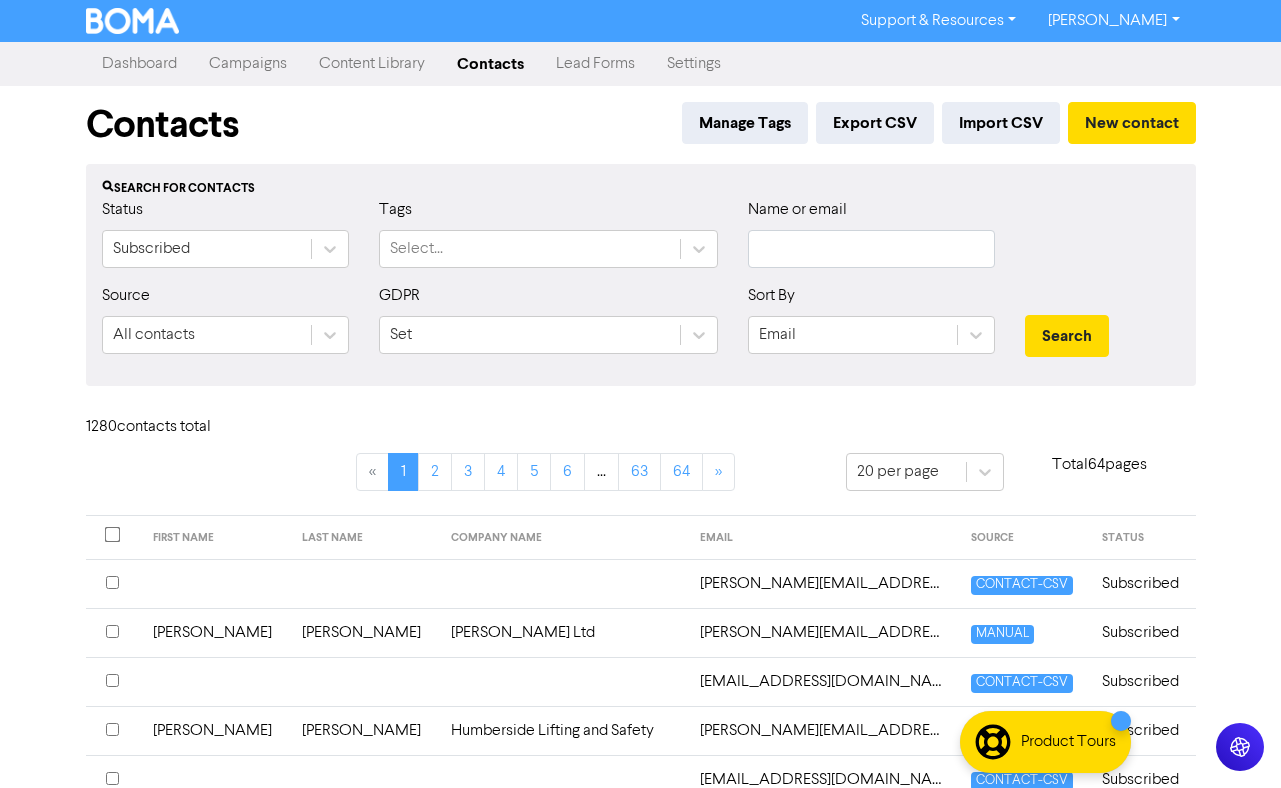 click on "Support & Resources Video Tutorials FAQ & Guides Marketing Education [PERSON_NAME] Log Out Dashboard Campaigns Content Library Contacts Lead Forms Settings Contacts Manage Tags Export CSV Import CSV New contact  Search for contacts Status Subscribed Tags Select... Name or email    Source All contacts GDPR Set Sort By Email Search 1280  contact s   total « 1 2 3 4 5 6 ... 63 64 » 20 per page Total  64  pages FIRST NAME LAST NAME COMPANY NAME EMAIL SOURCE STATUS [PERSON_NAME][EMAIL_ADDRESS][PERSON_NAME][DOMAIN_NAME] CONTACT-CSV Subscribed [PERSON_NAME] [PERSON_NAME] Ltd [PERSON_NAME][EMAIL_ADDRESS][DOMAIN_NAME] MANUAL Subscribed [EMAIL_ADDRESS][DOMAIN_NAME] CONTACT-CSV Subscribed [PERSON_NAME] Humberside Lifting and Safety [PERSON_NAME][EMAIL_ADDRESS][DOMAIN_NAME] MANUAL Subscribed [EMAIL_ADDRESS][DOMAIN_NAME] CONTACT-CSV Subscribed [PERSON_NAME] AB Hardware DIY and Gifts Ltd [EMAIL_ADDRESS][DOMAIN_NAME] MANUAL Subscribed [EMAIL_ADDRESS][DOMAIN_NAME] CONTACT-CSV Subscribed [EMAIL_ADDRESS][DOMAIN_NAME] CONTACT-CSV Subscribed [PERSON_NAME] About [DATE] Photography MANUAL Subscribed [PERSON_NAME]" at bounding box center [640, 394] 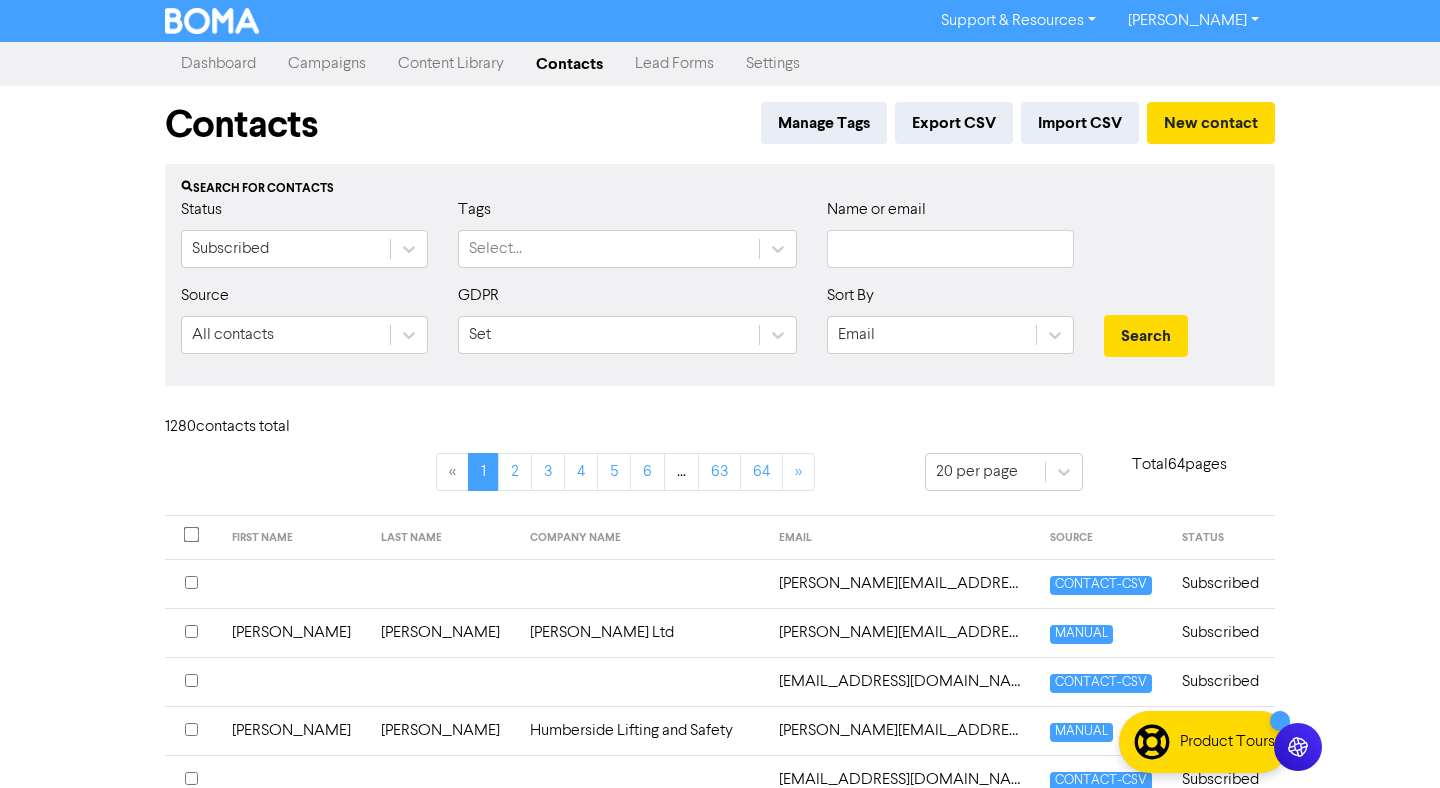 click on "Support & Resources Video Tutorials FAQ & Guides Marketing Education [PERSON_NAME] Log Out Dashboard Campaigns Content Library Contacts Lead Forms Settings Contacts Manage Tags Export CSV Import CSV New contact  Search for contacts Status Subscribed Tags Select... Name or email    Source All contacts GDPR Set Sort By Email Search 1280  contact s   total « 1 2 3 4 5 6 ... 63 64 » 20 per page Total  64  pages FIRST NAME LAST NAME COMPANY NAME EMAIL SOURCE STATUS [PERSON_NAME][EMAIL_ADDRESS][PERSON_NAME][DOMAIN_NAME] CONTACT-CSV Subscribed [PERSON_NAME] [PERSON_NAME] Ltd [PERSON_NAME][EMAIL_ADDRESS][DOMAIN_NAME] MANUAL Subscribed [EMAIL_ADDRESS][DOMAIN_NAME] CONTACT-CSV Subscribed [PERSON_NAME] Humberside Lifting and Safety [PERSON_NAME][EMAIL_ADDRESS][DOMAIN_NAME] MANUAL Subscribed [EMAIL_ADDRESS][DOMAIN_NAME] CONTACT-CSV Subscribed [PERSON_NAME] AB Hardware DIY and Gifts Ltd [EMAIL_ADDRESS][DOMAIN_NAME] MANUAL Subscribed [EMAIL_ADDRESS][DOMAIN_NAME] CONTACT-CSV Subscribed [EMAIL_ADDRESS][DOMAIN_NAME] CONTACT-CSV Subscribed [PERSON_NAME] About [DATE] Photography MANUAL Subscribed [PERSON_NAME]" at bounding box center (720, 394) 